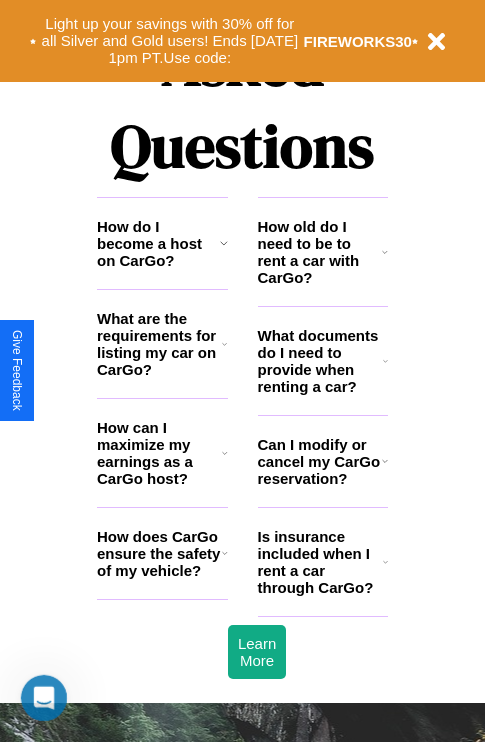 scroll, scrollTop: 2423, scrollLeft: 0, axis: vertical 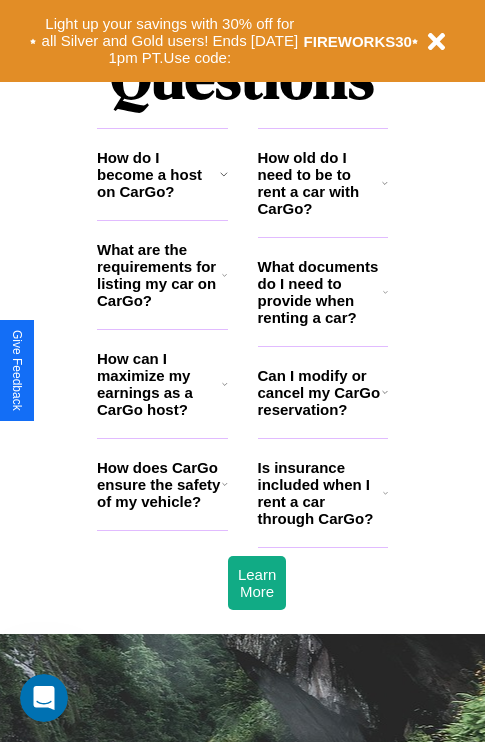 click on "Can I modify or cancel my CarGo reservation?" at bounding box center [320, 392] 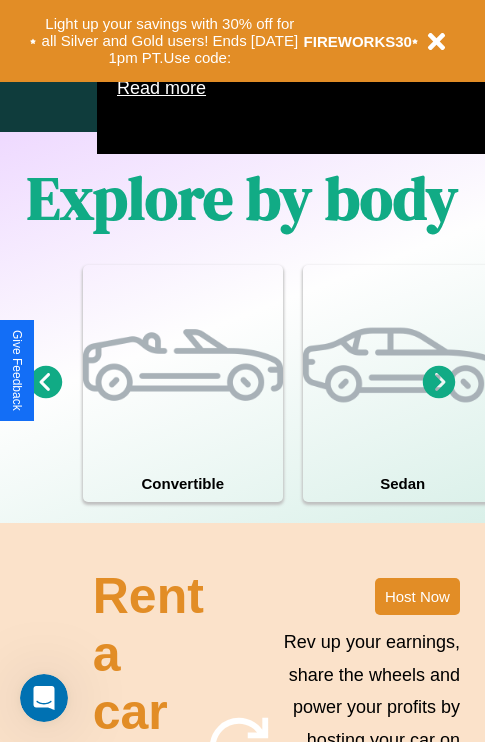 scroll, scrollTop: 1285, scrollLeft: 0, axis: vertical 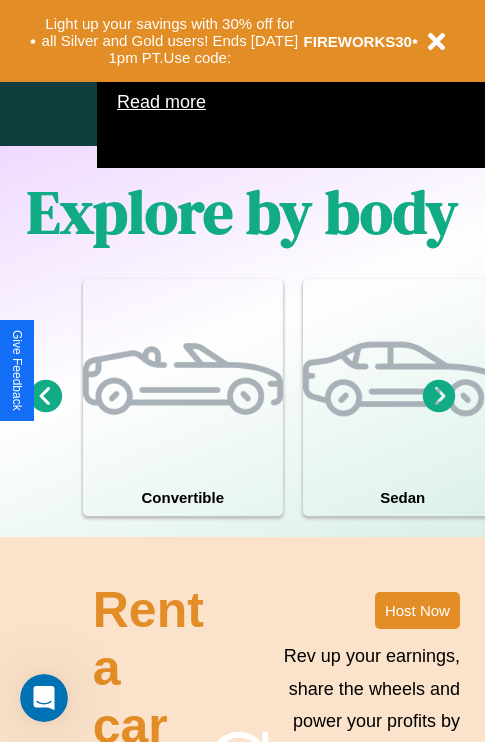 click 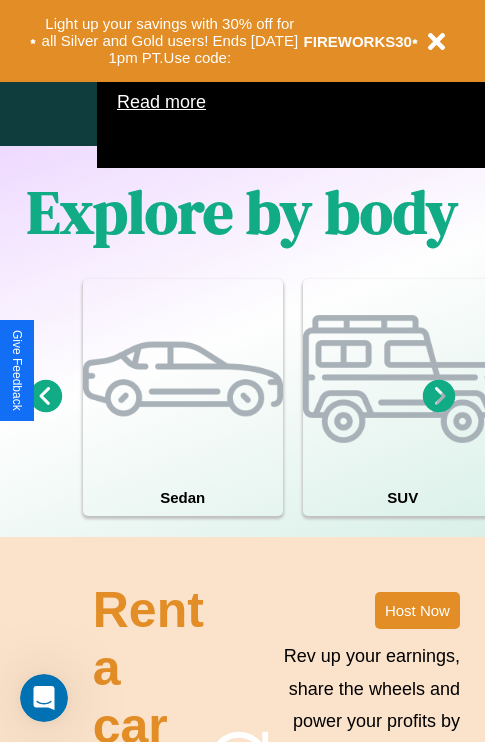 click 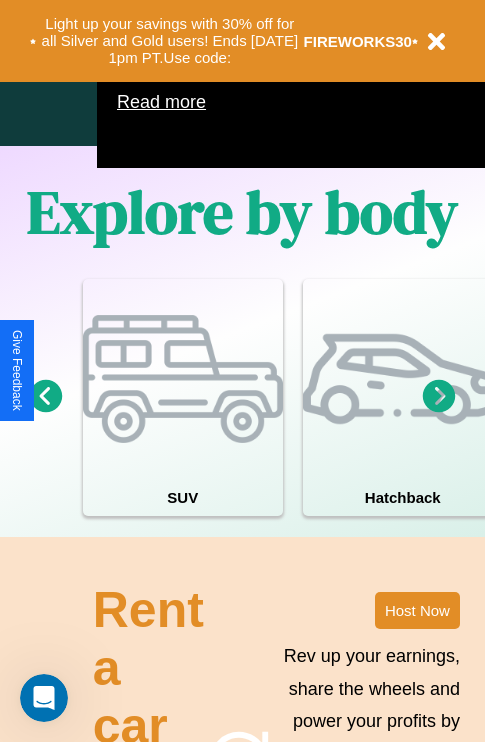 click 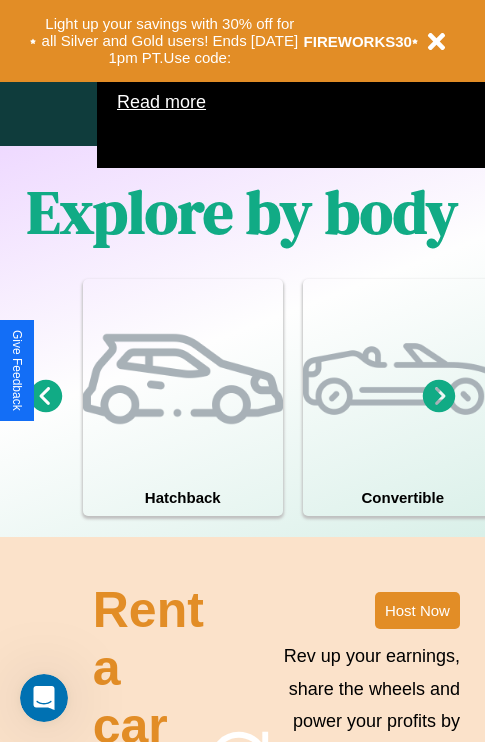 click 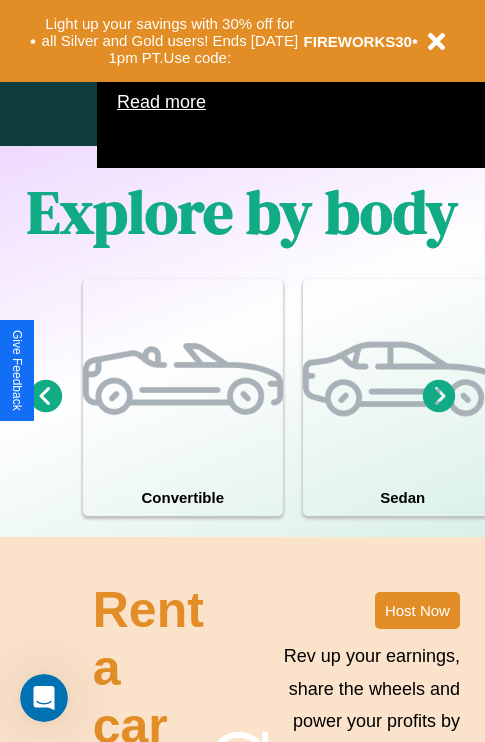 click 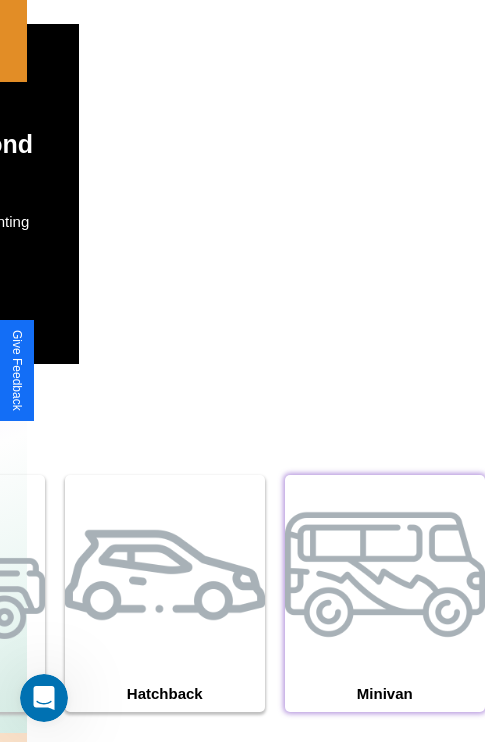 click at bounding box center (385, 575) 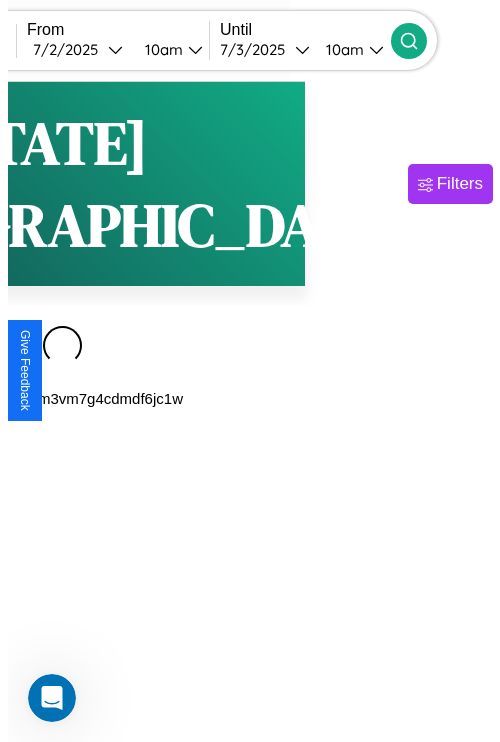 scroll, scrollTop: 0, scrollLeft: 0, axis: both 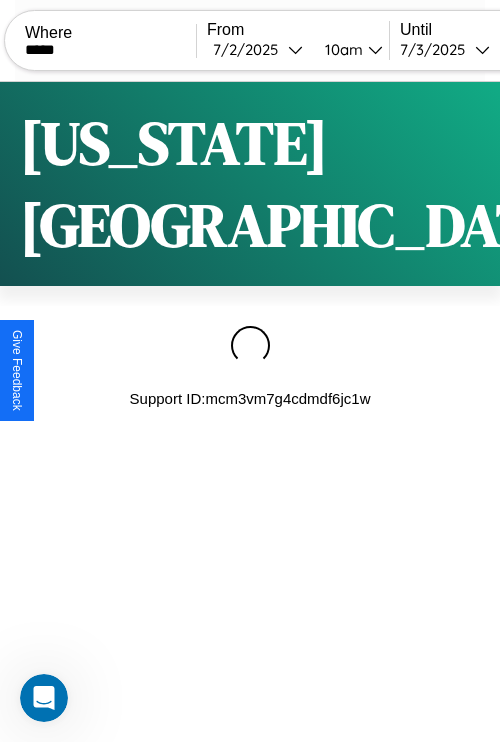 type on "*****" 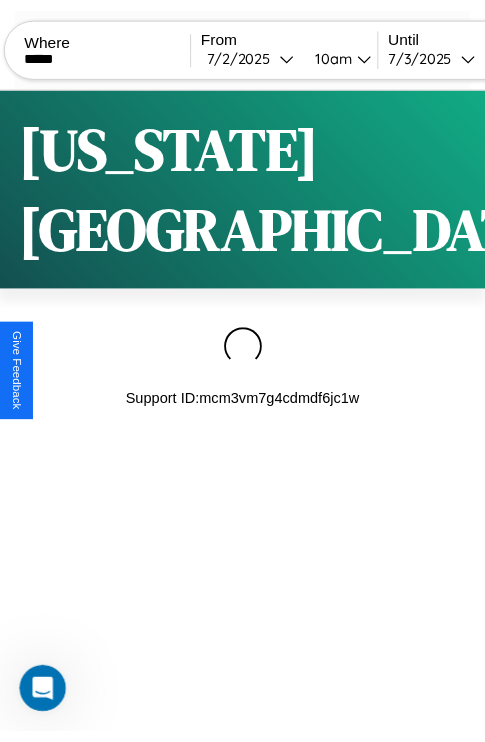 scroll, scrollTop: 0, scrollLeft: 158, axis: horizontal 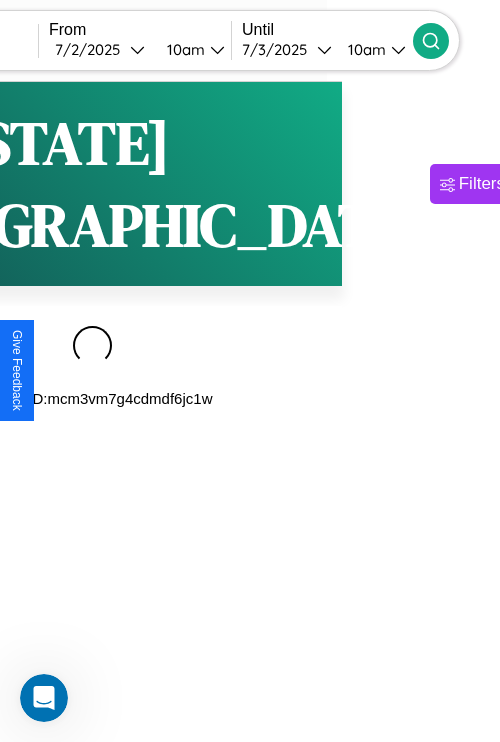 click 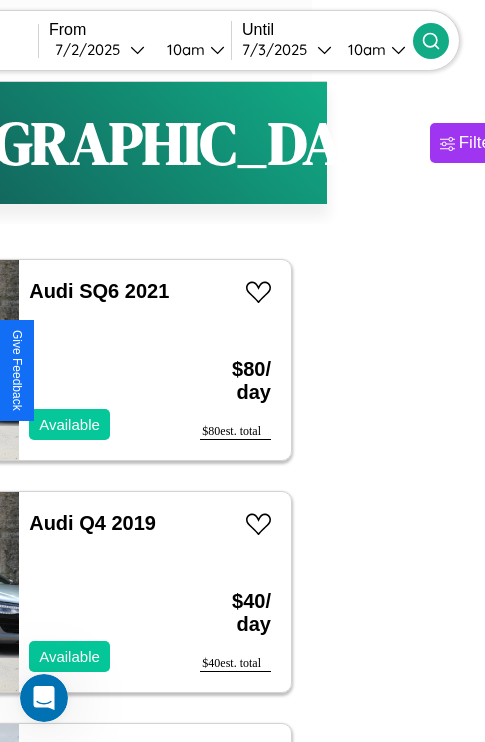 scroll, scrollTop: 95, scrollLeft: 35, axis: both 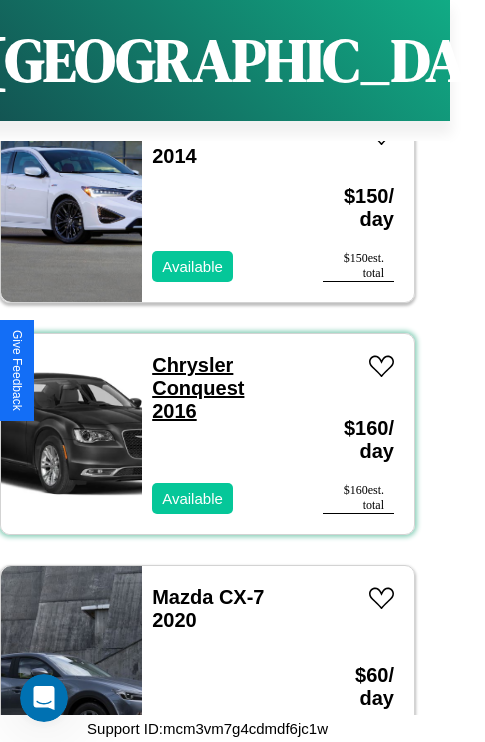 click on "Chrysler   Conquest   2016" at bounding box center (198, 388) 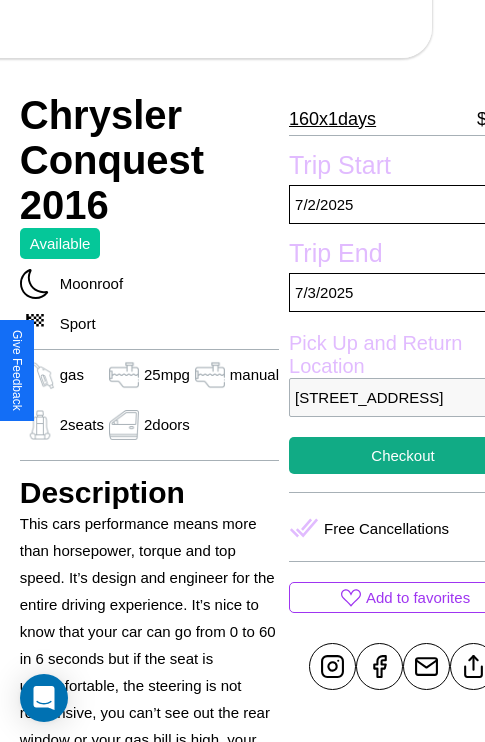 scroll, scrollTop: 499, scrollLeft: 68, axis: both 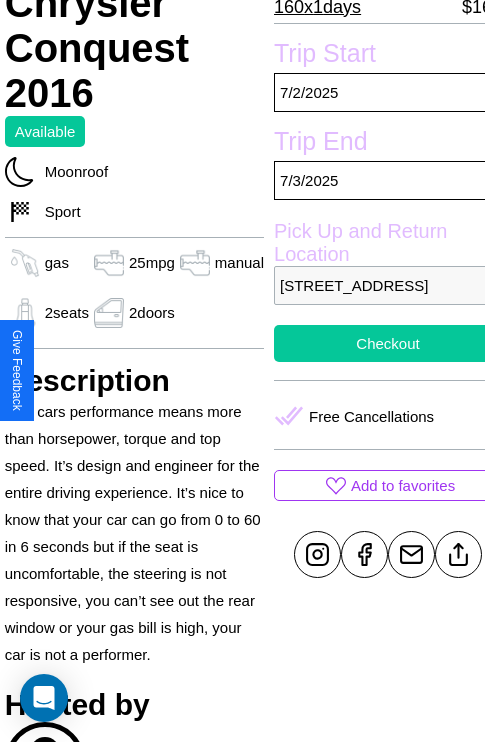 click on "Checkout" at bounding box center (388, 343) 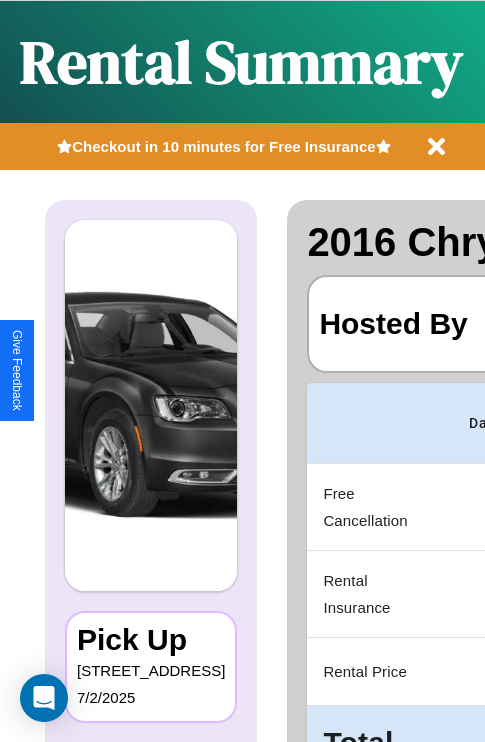scroll, scrollTop: 0, scrollLeft: 378, axis: horizontal 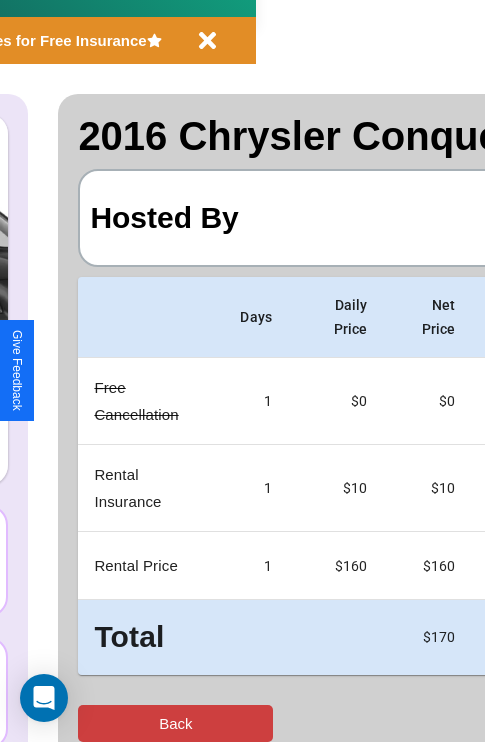 click on "Back" at bounding box center [175, 723] 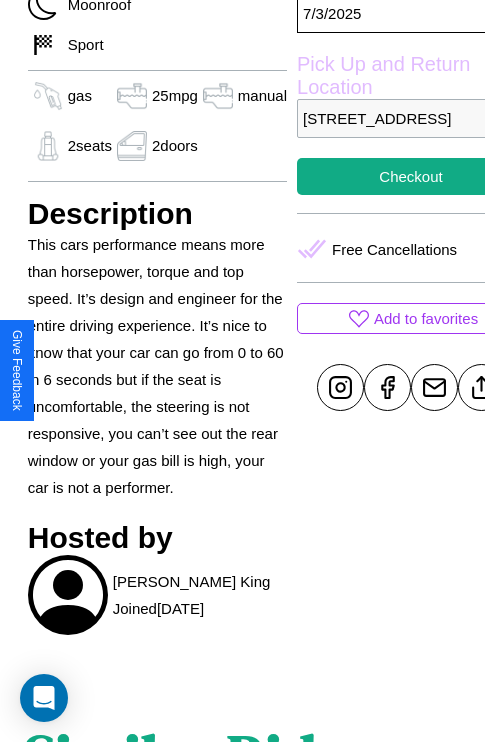 scroll, scrollTop: 710, scrollLeft: 48, axis: both 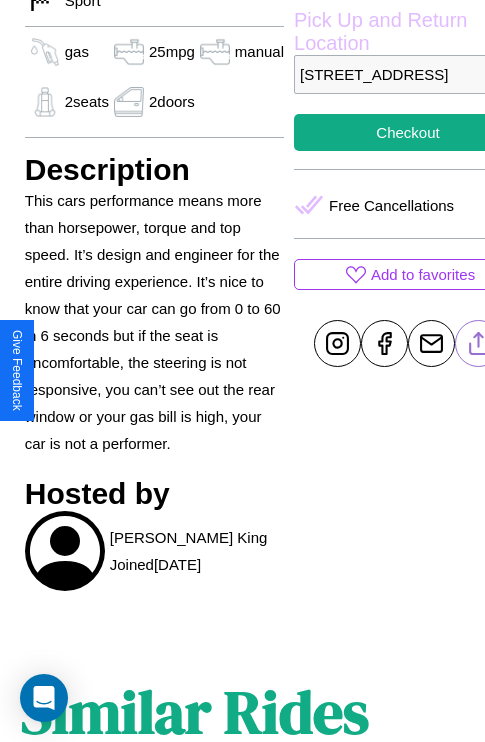 click 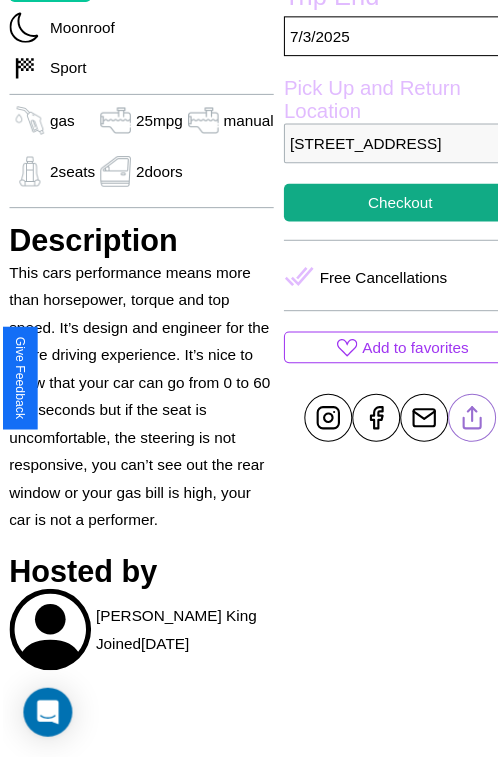 scroll, scrollTop: 641, scrollLeft: 68, axis: both 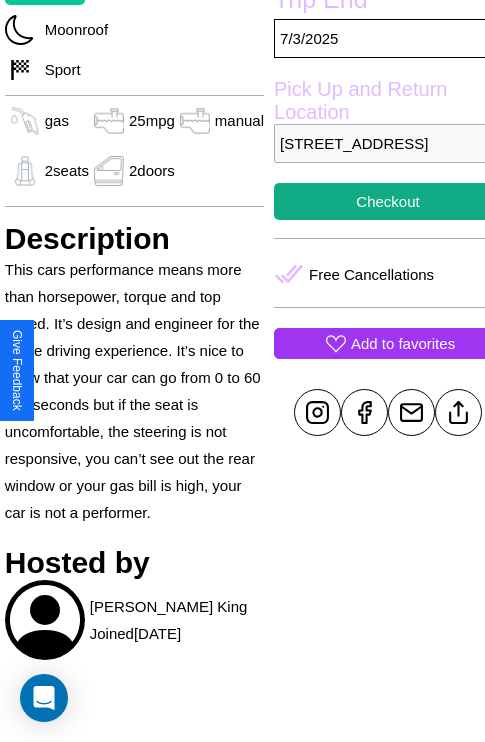 click on "Add to favorites" at bounding box center [403, 343] 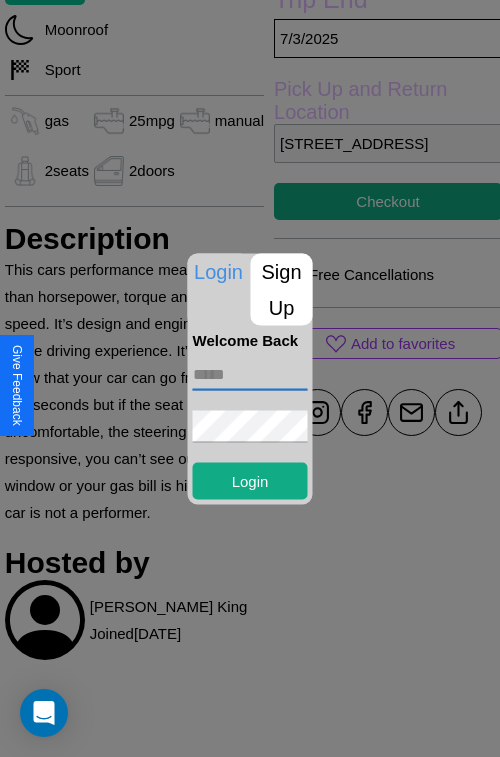 click at bounding box center [250, 374] 